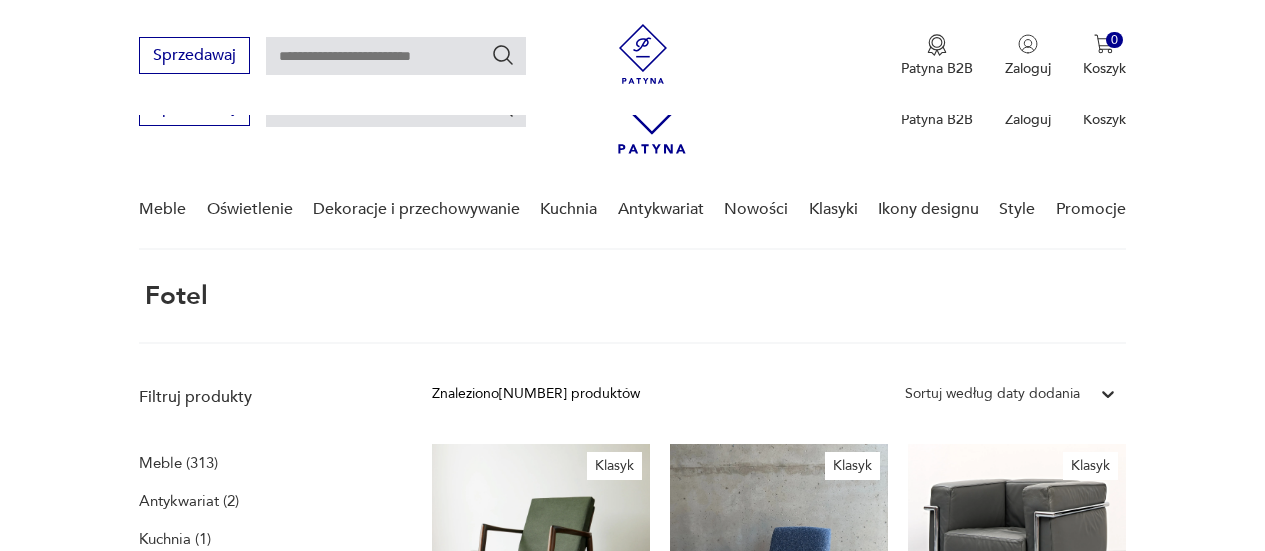 scroll, scrollTop: 547, scrollLeft: 0, axis: vertical 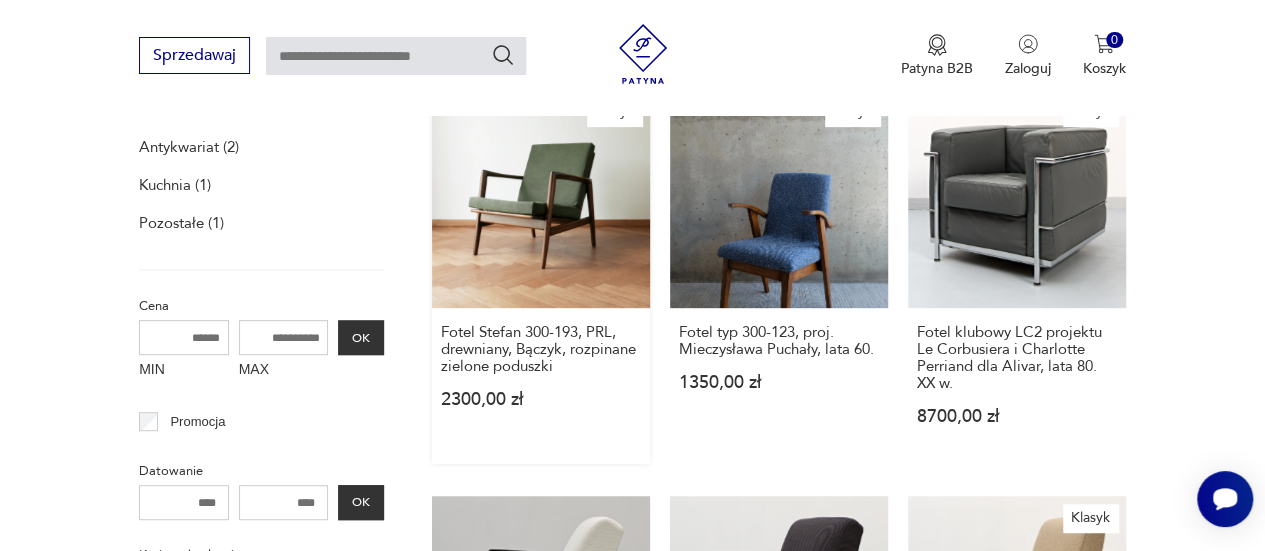 click on "Klasyk Fotel Stefan 300-193, PRL, drewniany, Bączyk, rozpinane zielone poduszki 2300,00 zł" at bounding box center [541, 277] 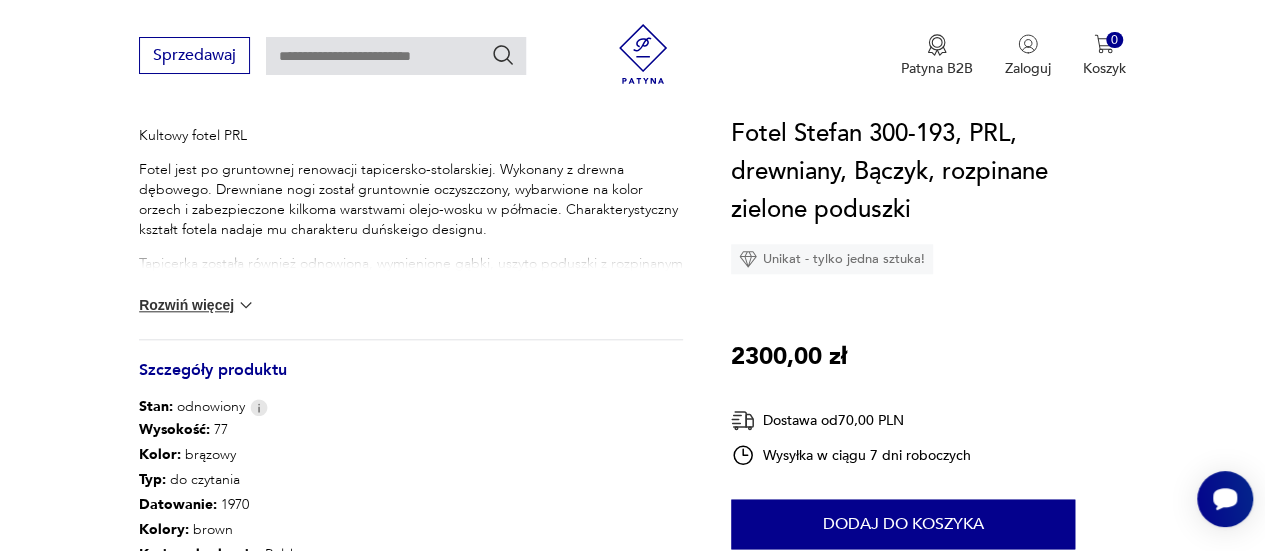 scroll, scrollTop: 868, scrollLeft: 0, axis: vertical 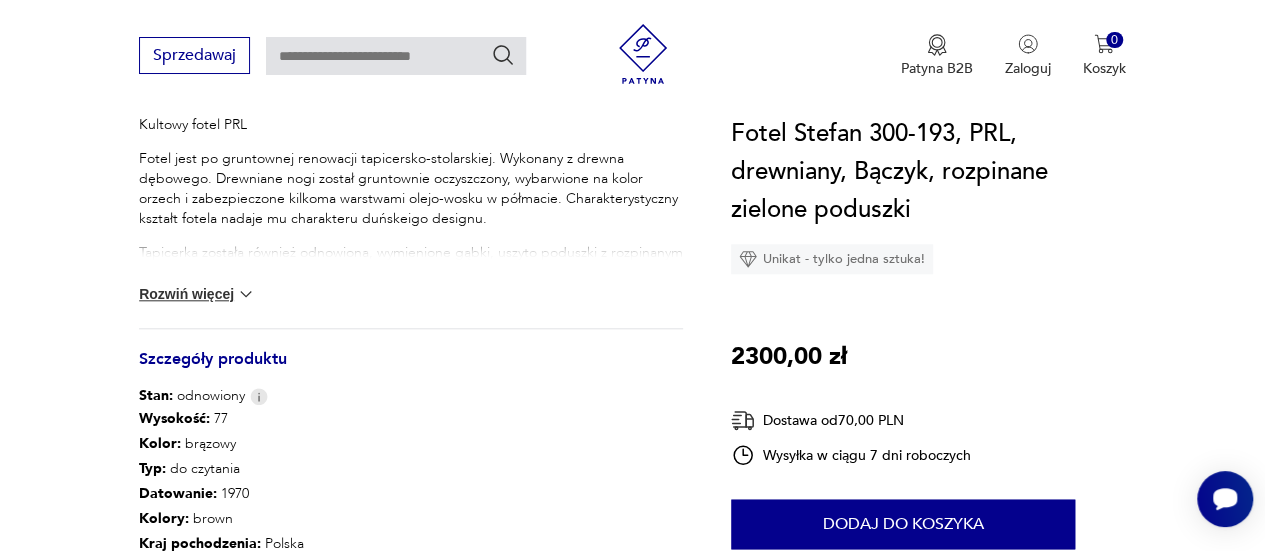 click at bounding box center [246, 294] 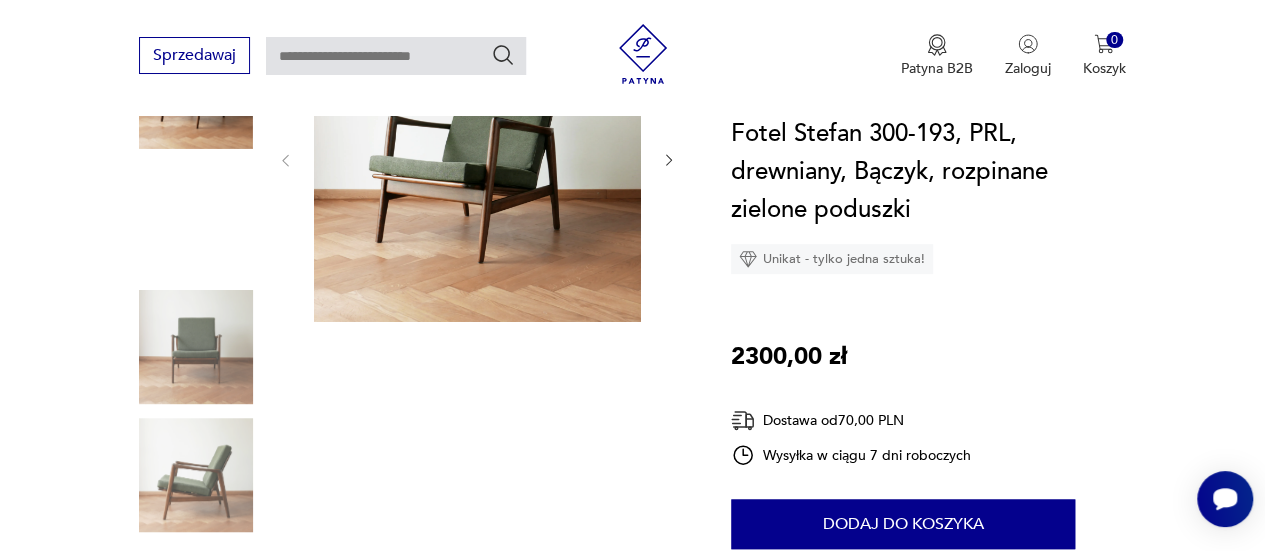 scroll, scrollTop: 341, scrollLeft: 0, axis: vertical 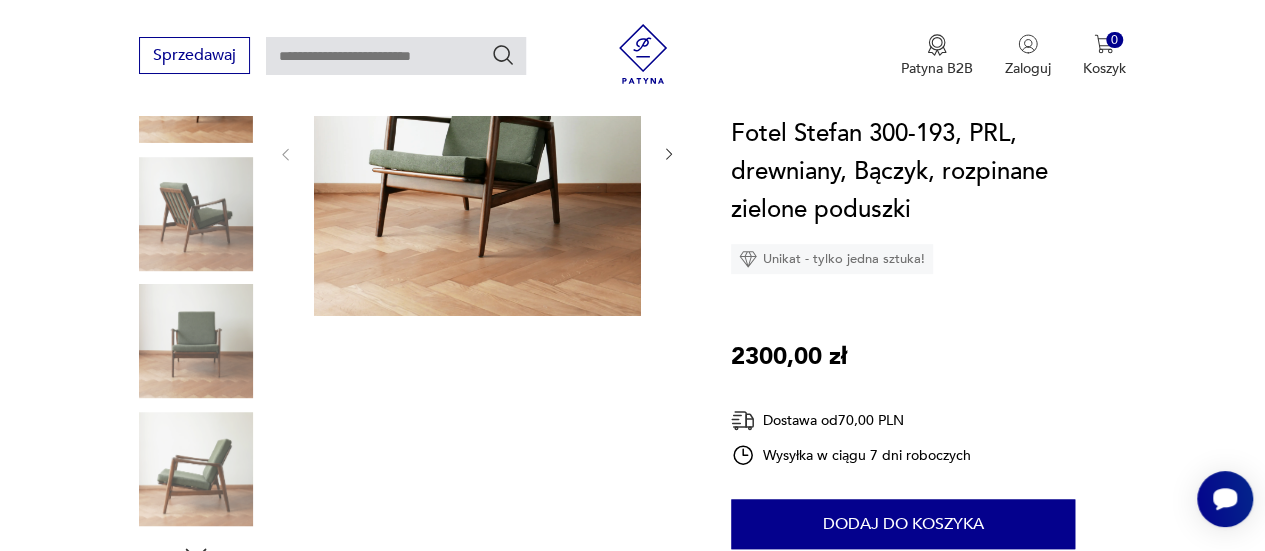 click at bounding box center [477, 152] 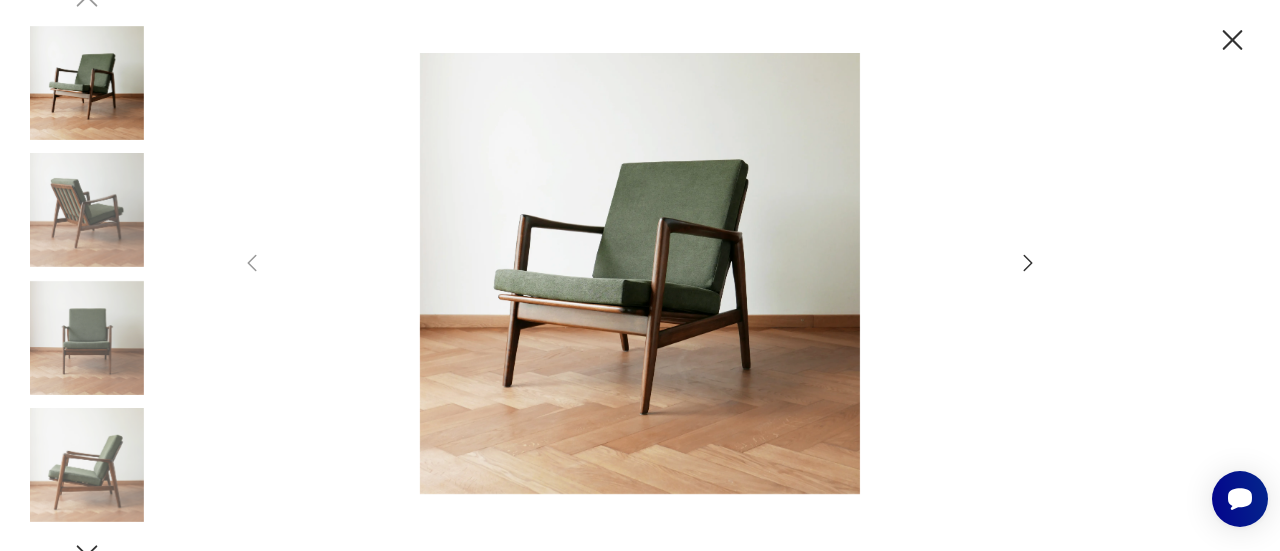 click at bounding box center [1028, 263] 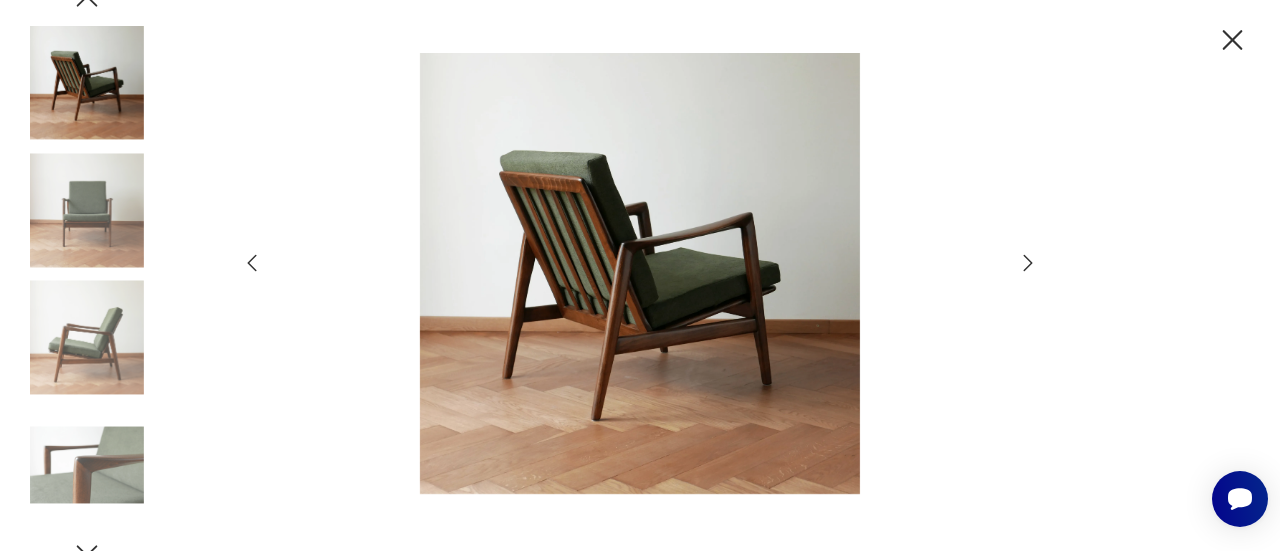 click at bounding box center [1028, 263] 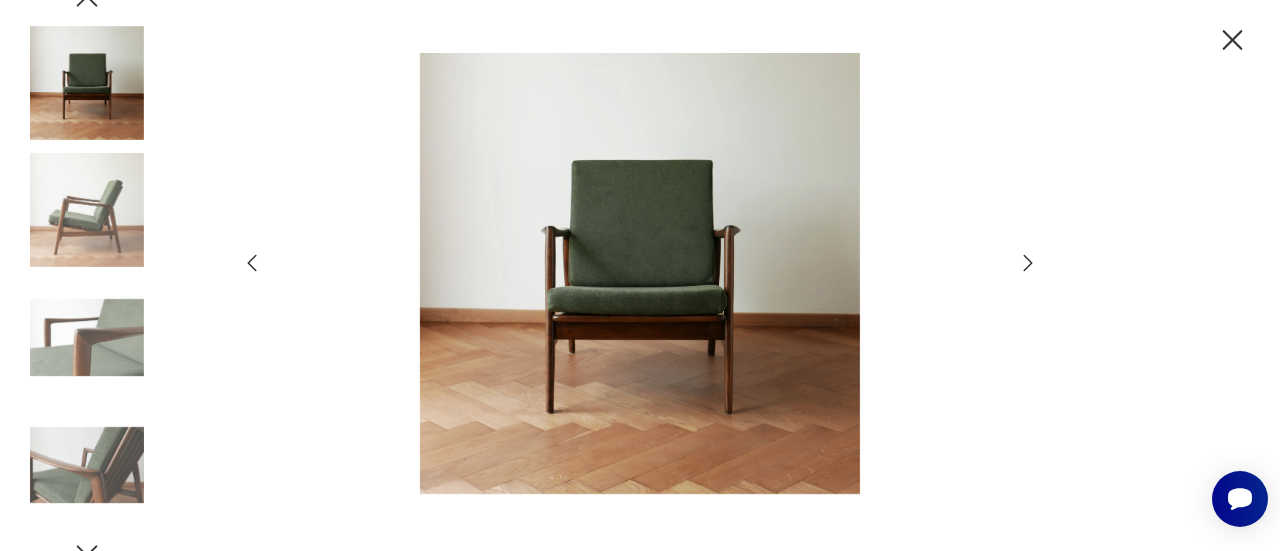 click at bounding box center [1028, 263] 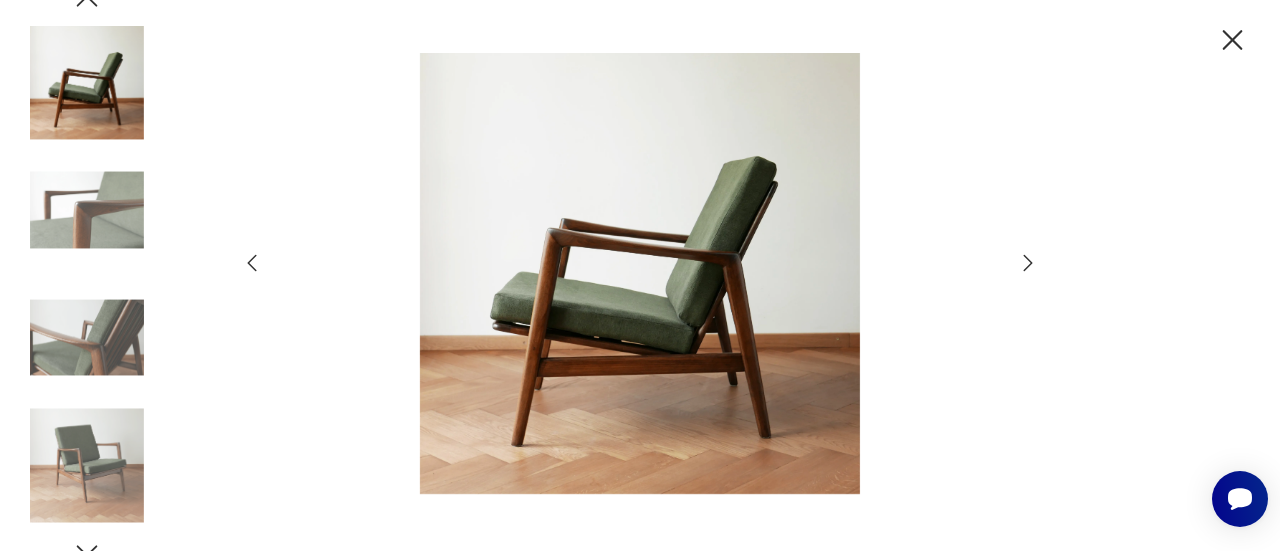 click at bounding box center [1028, 263] 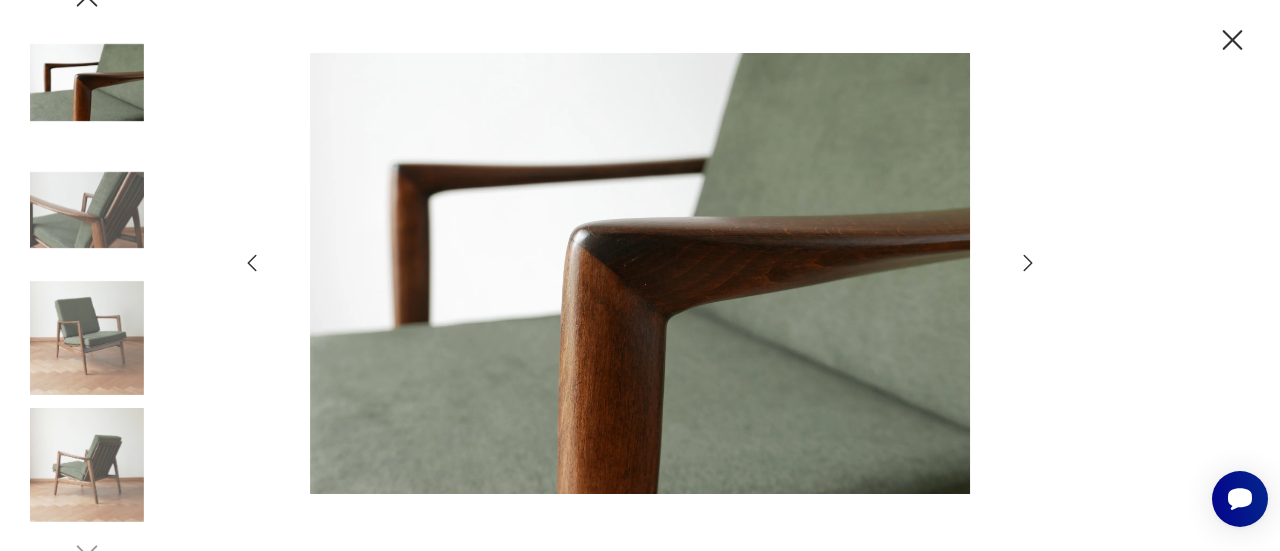 click at bounding box center [1028, 263] 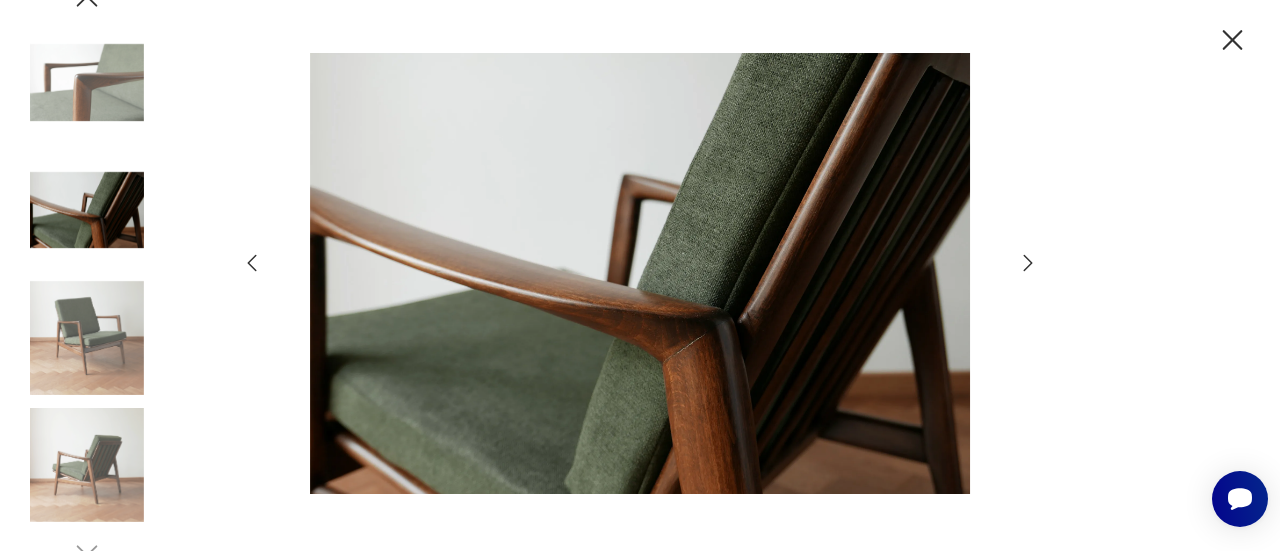 click at bounding box center (1028, 263) 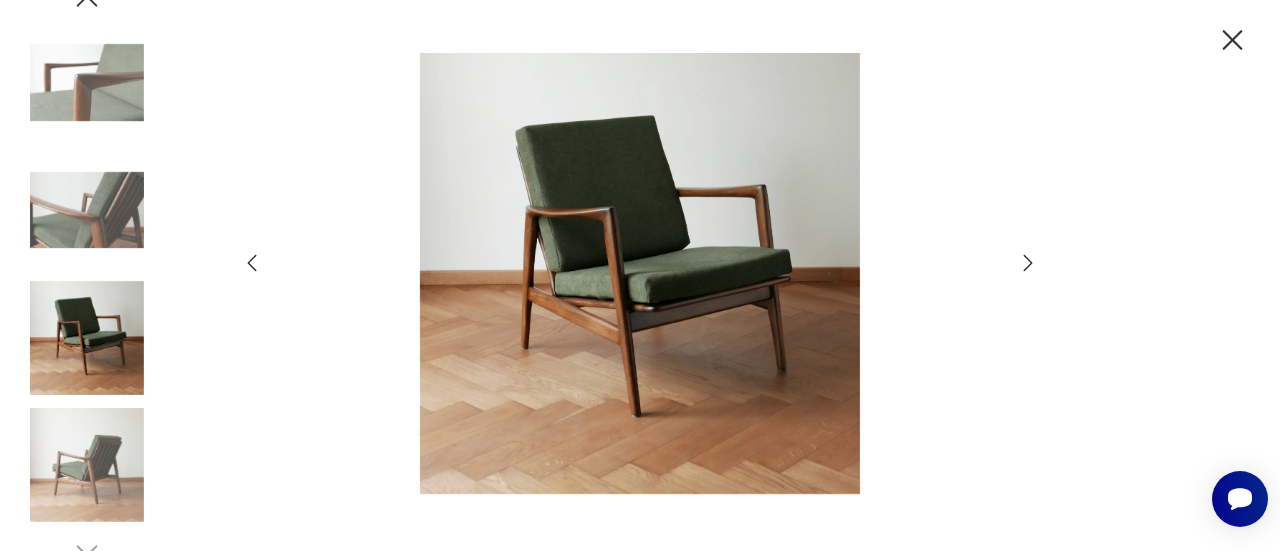 drag, startPoint x: 1038, startPoint y: 249, endPoint x: 1021, endPoint y: 263, distance: 22.022715 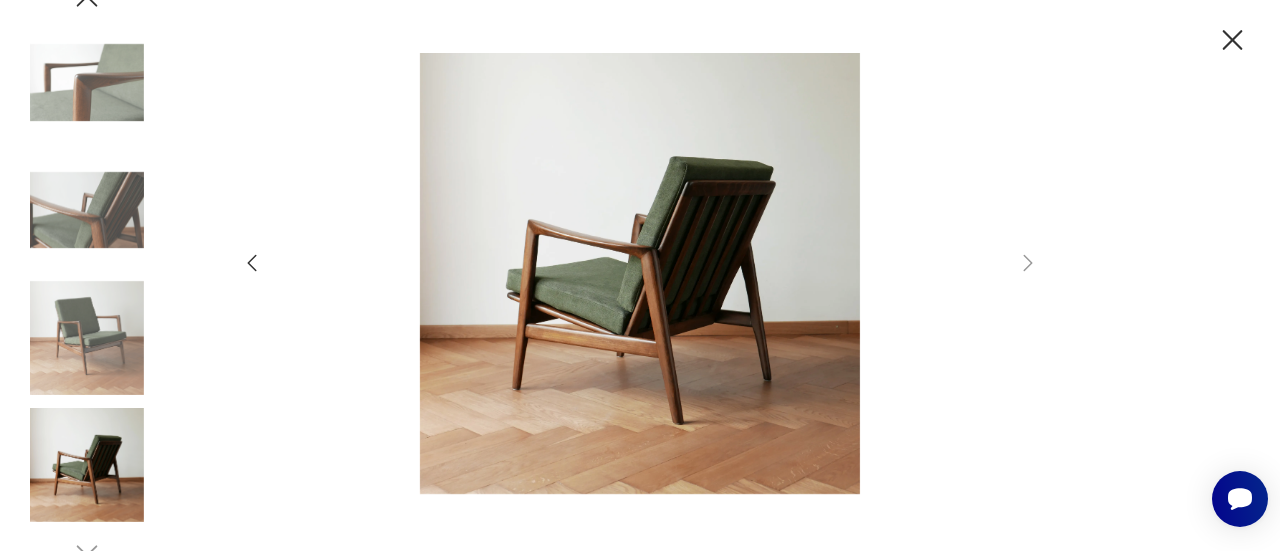click at bounding box center (1233, 40) 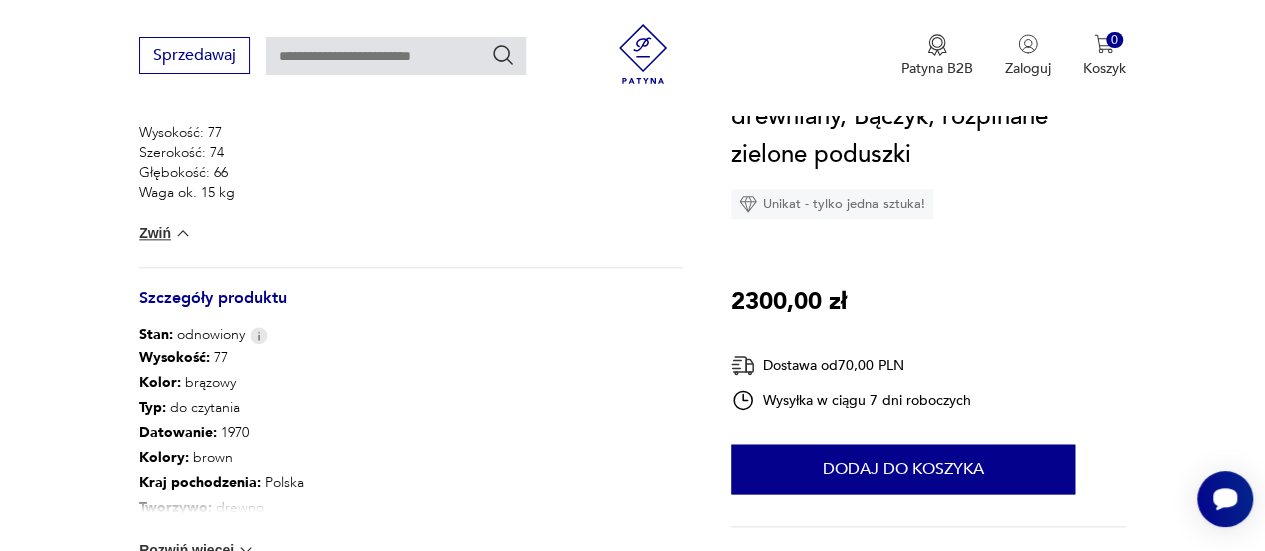 scroll, scrollTop: 1080, scrollLeft: 0, axis: vertical 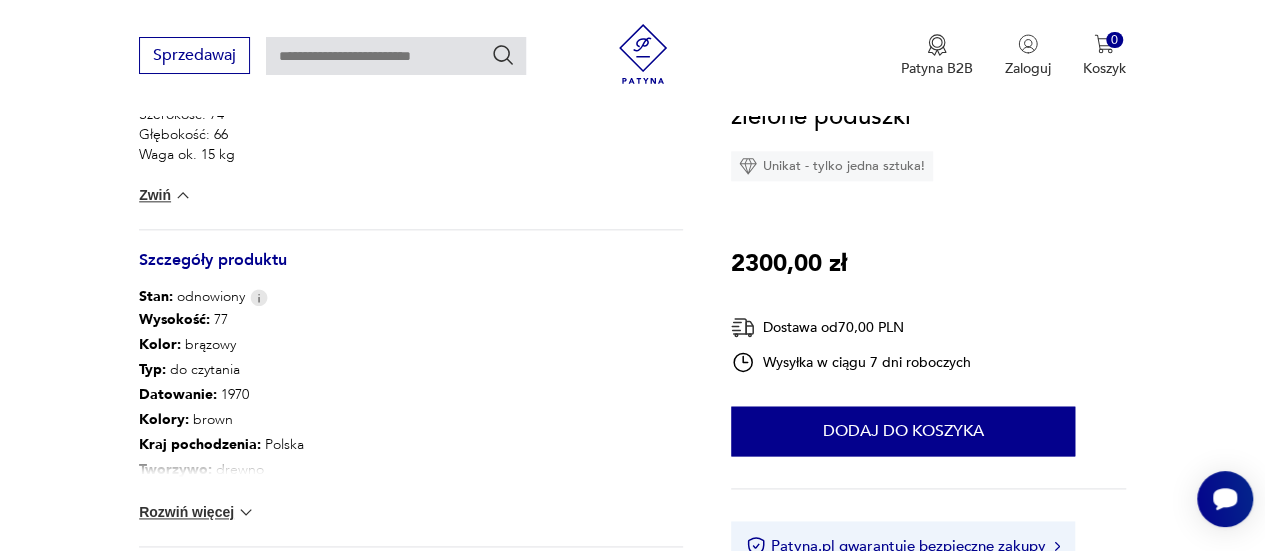 click at bounding box center [183, 195] 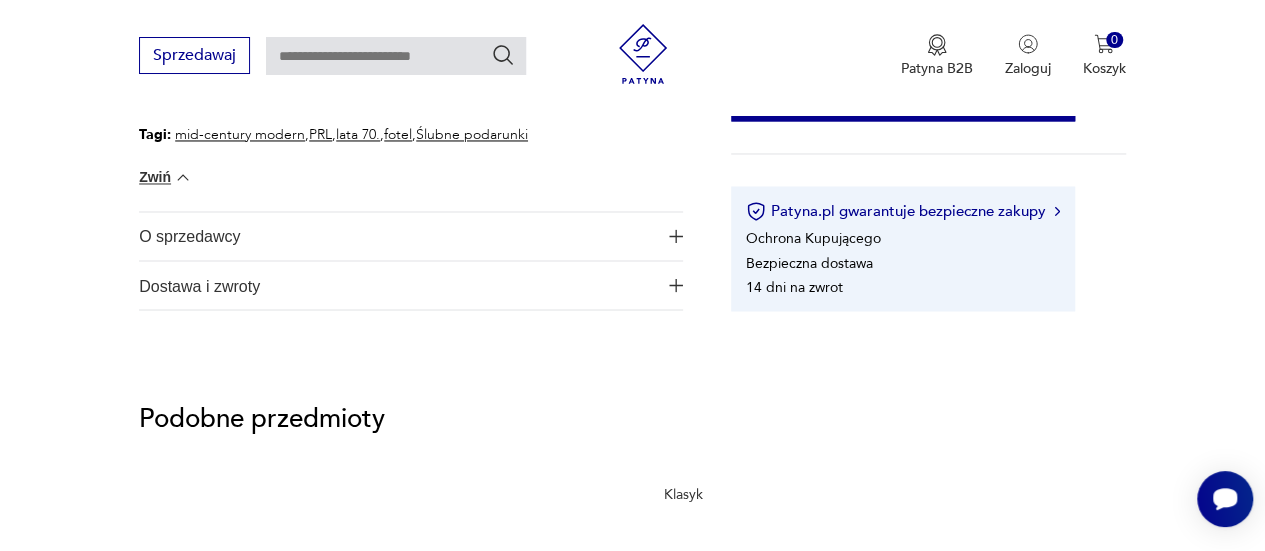scroll, scrollTop: 1643, scrollLeft: 0, axis: vertical 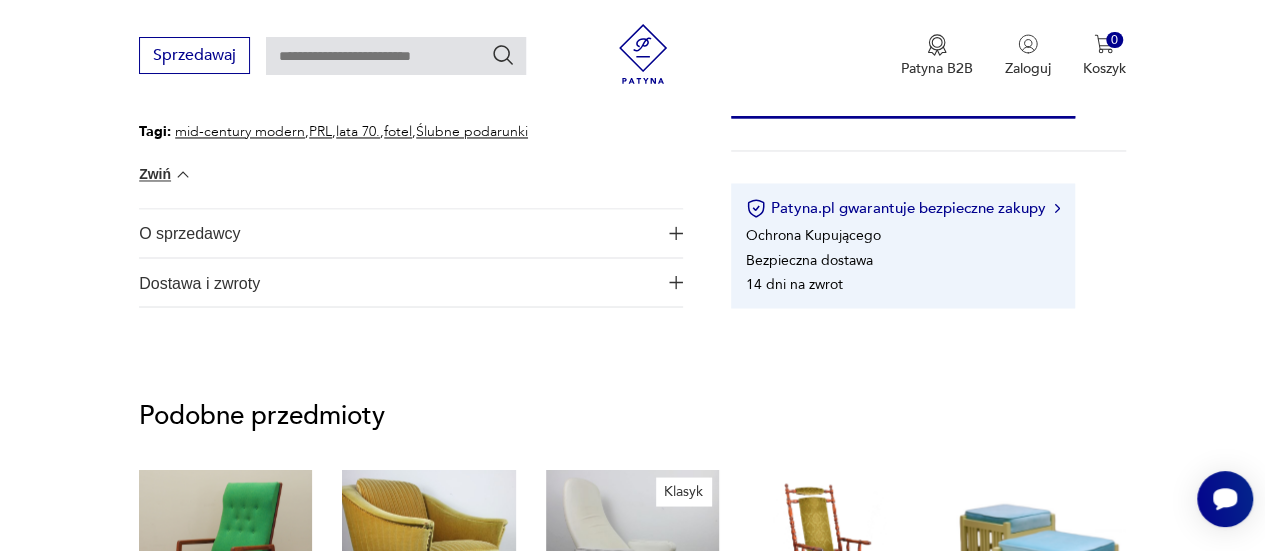 click on "O sprzedawcy" at bounding box center (397, 233) 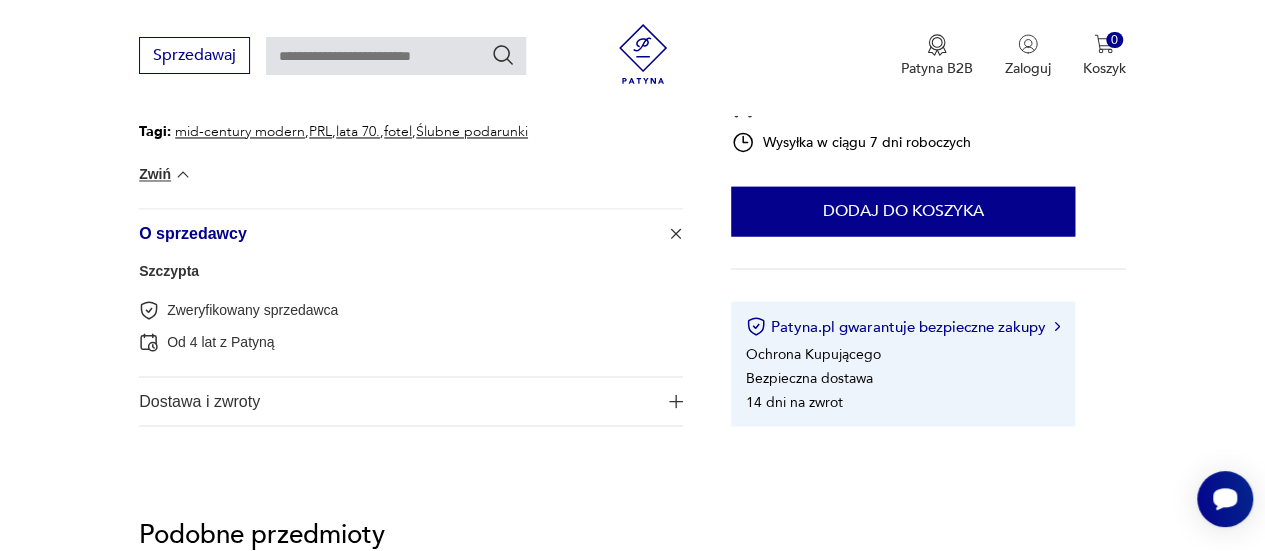 click on "Szczypta" at bounding box center [169, 270] 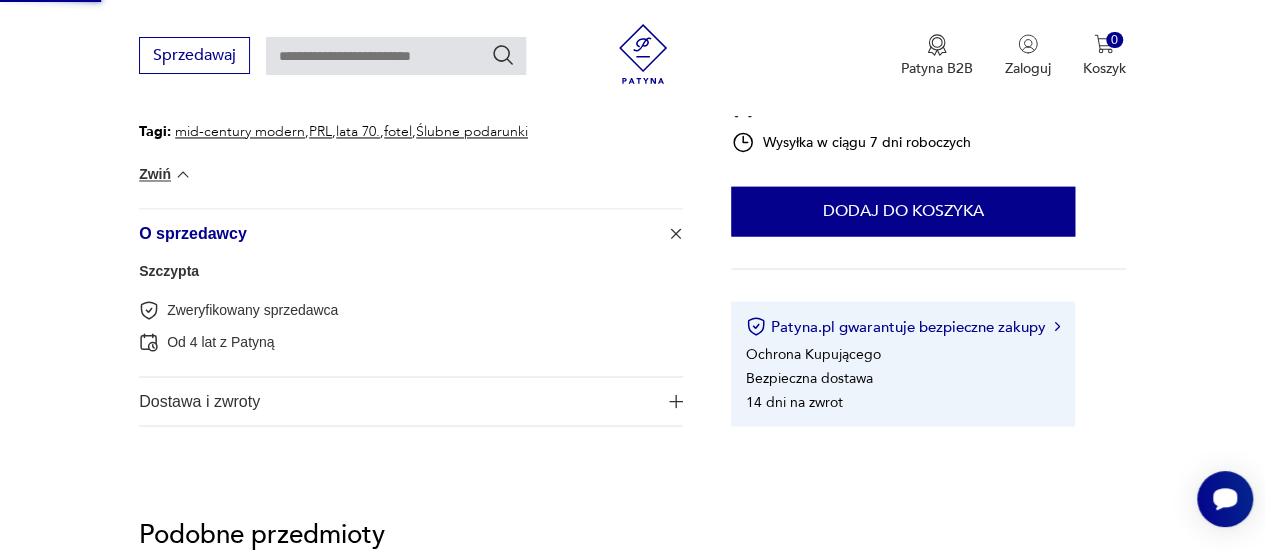 scroll, scrollTop: 500, scrollLeft: 0, axis: vertical 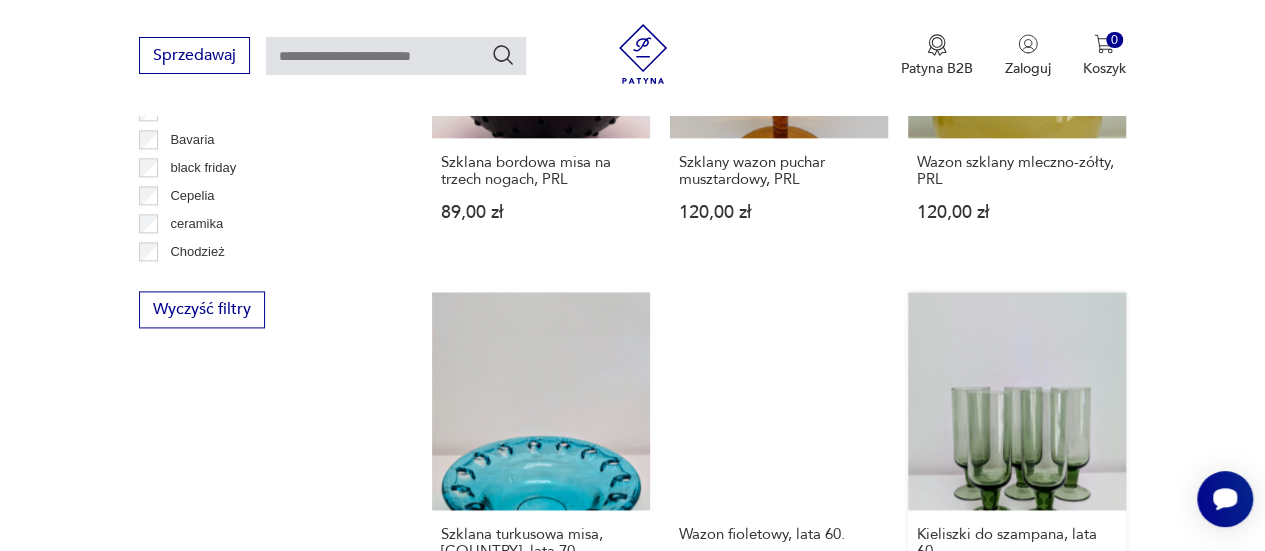 click on "Kieliszki do szampana, lata 60. 79,00 zł" at bounding box center (1017, 462) 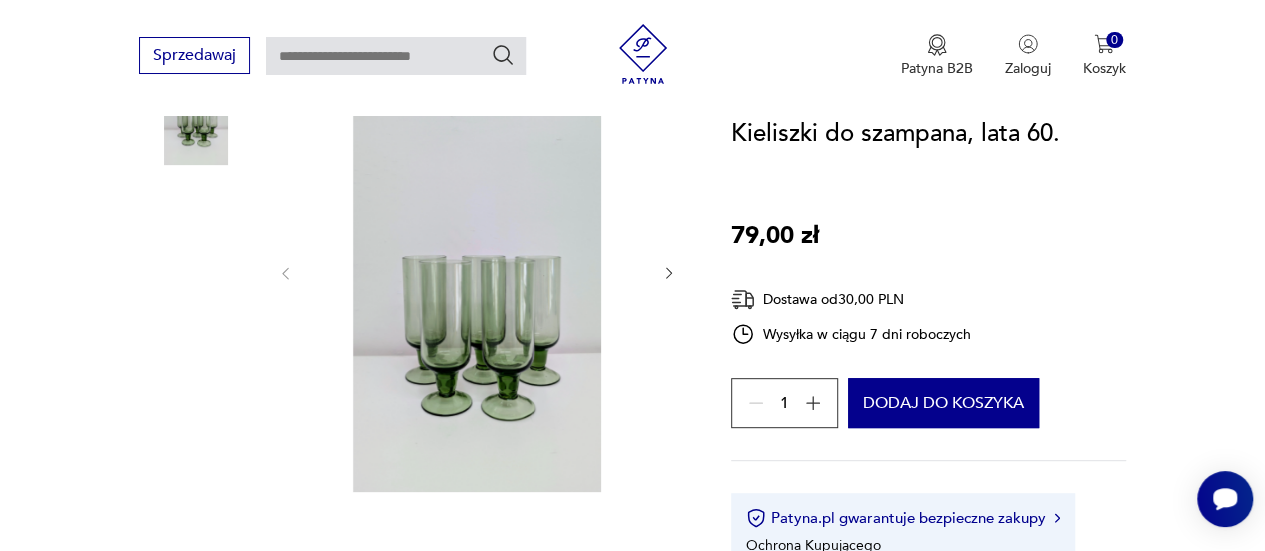 scroll, scrollTop: 305, scrollLeft: 0, axis: vertical 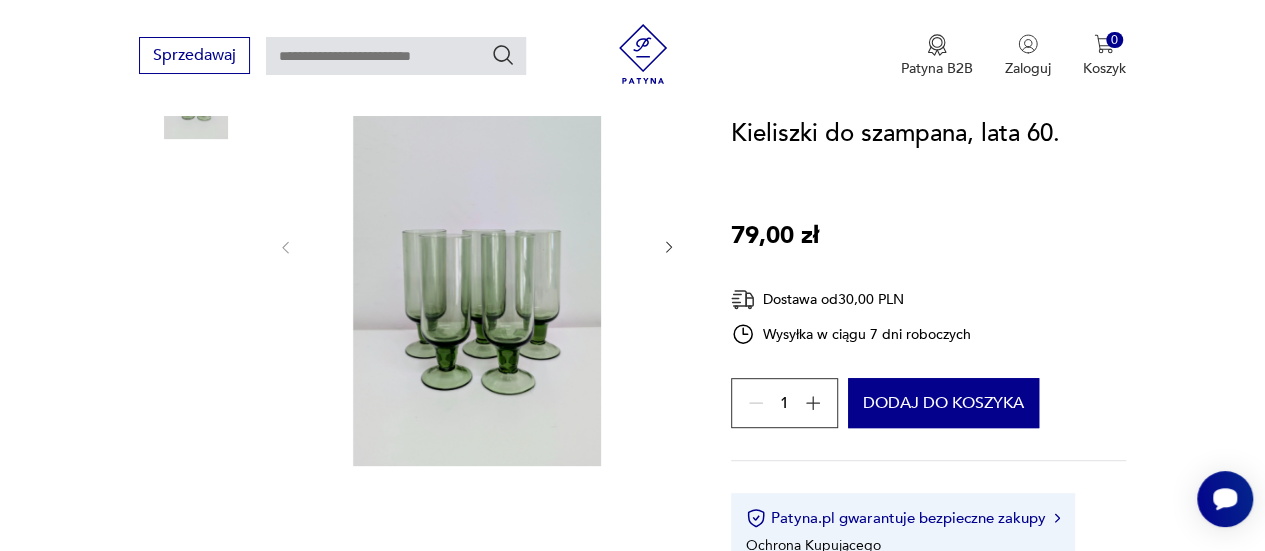 click at bounding box center (477, 245) 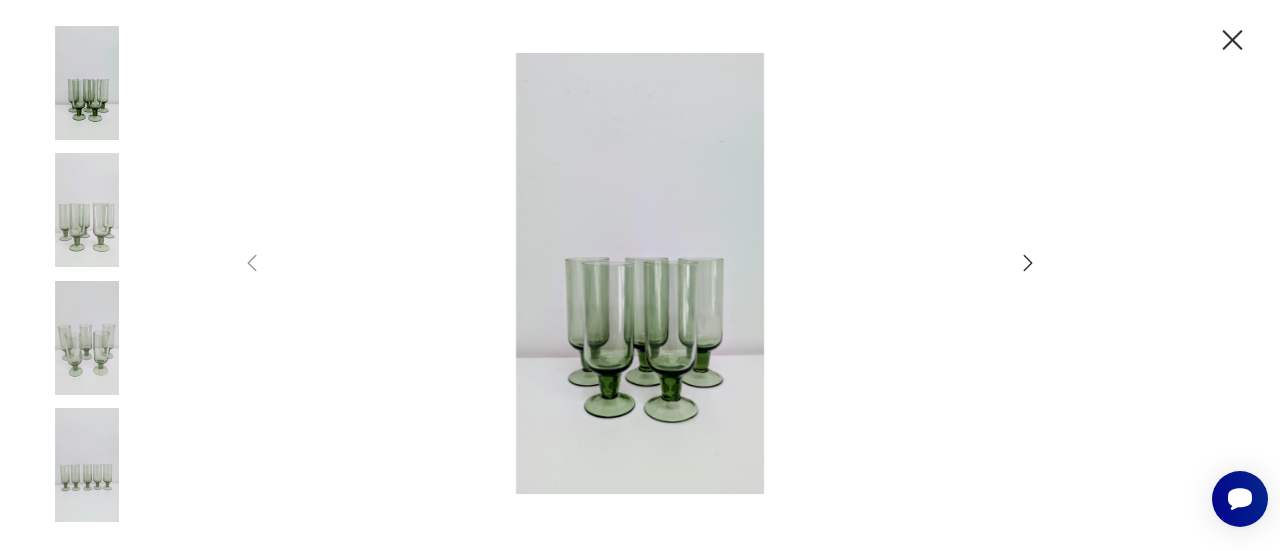 click at bounding box center (640, 275) 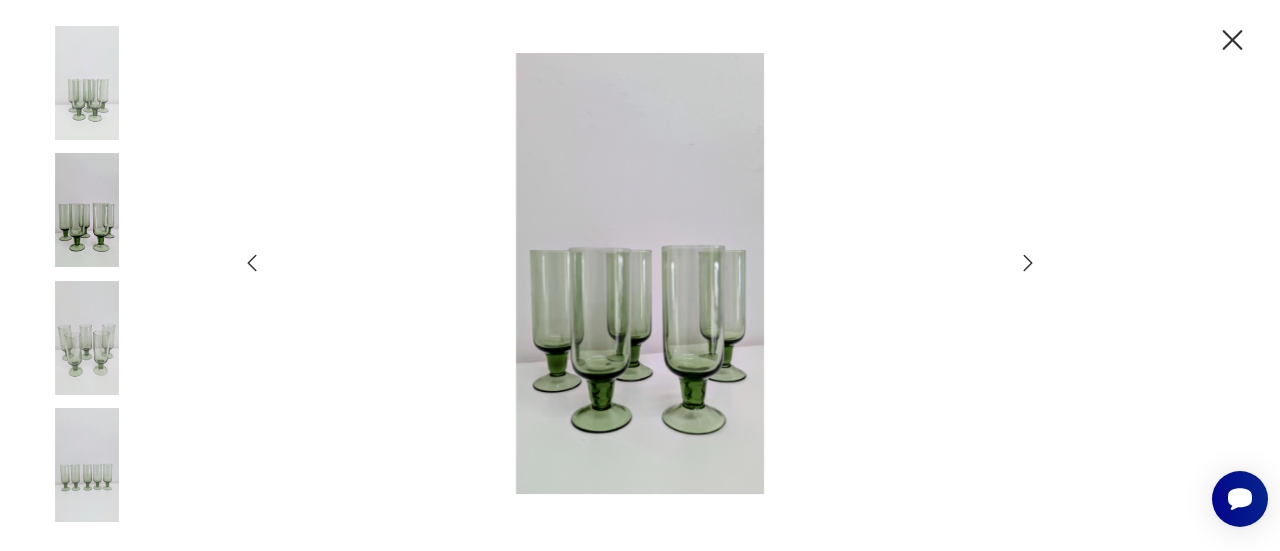 click at bounding box center (1028, 263) 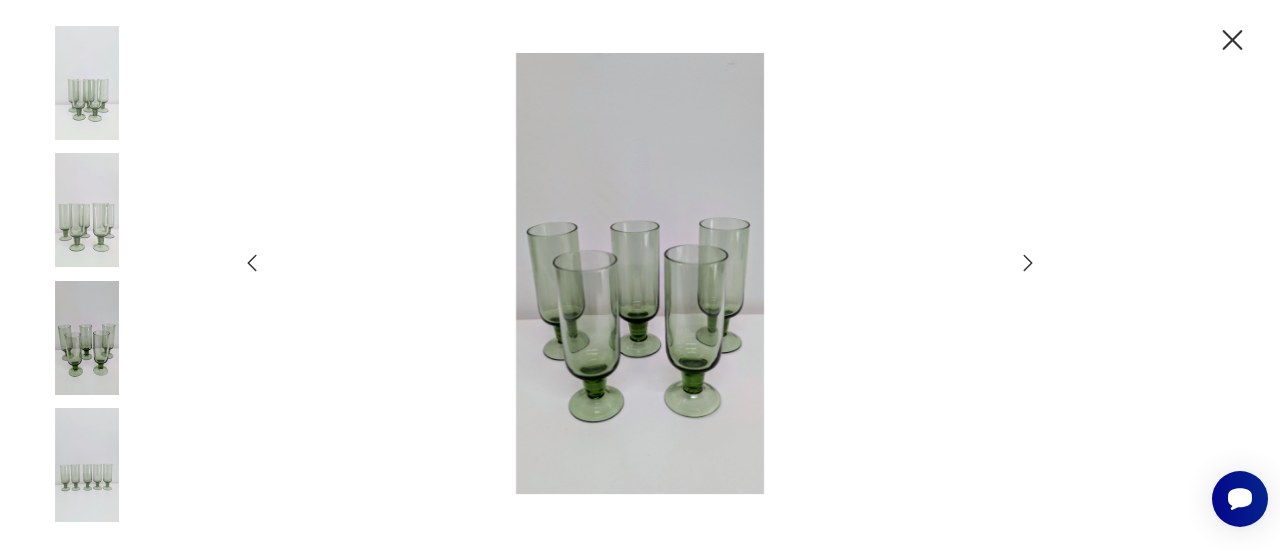 click at bounding box center [1028, 263] 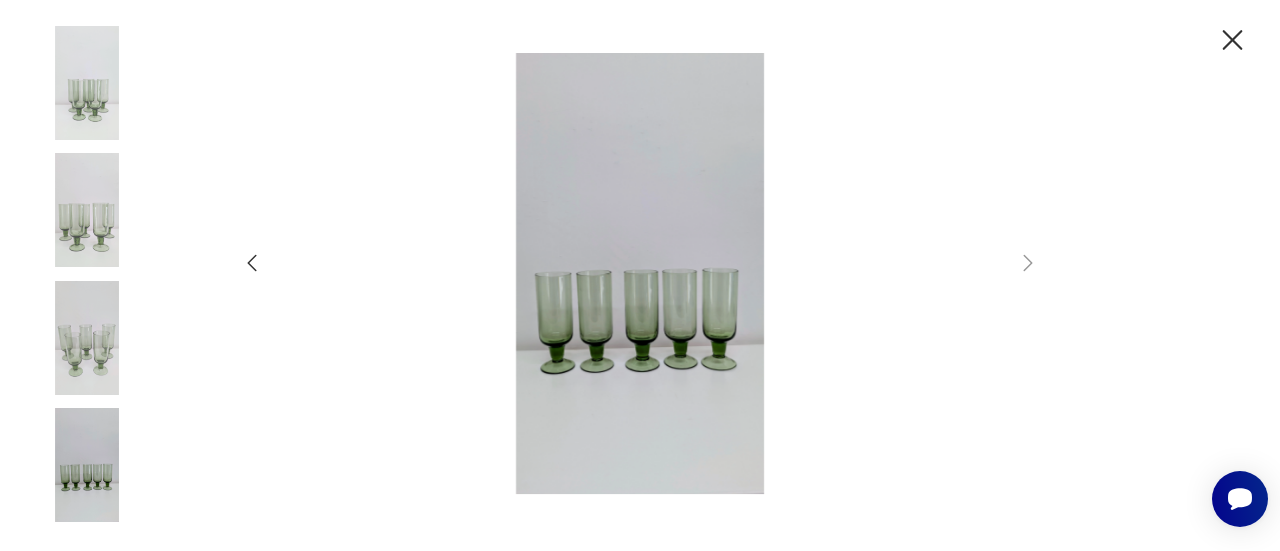 click at bounding box center [1232, 40] 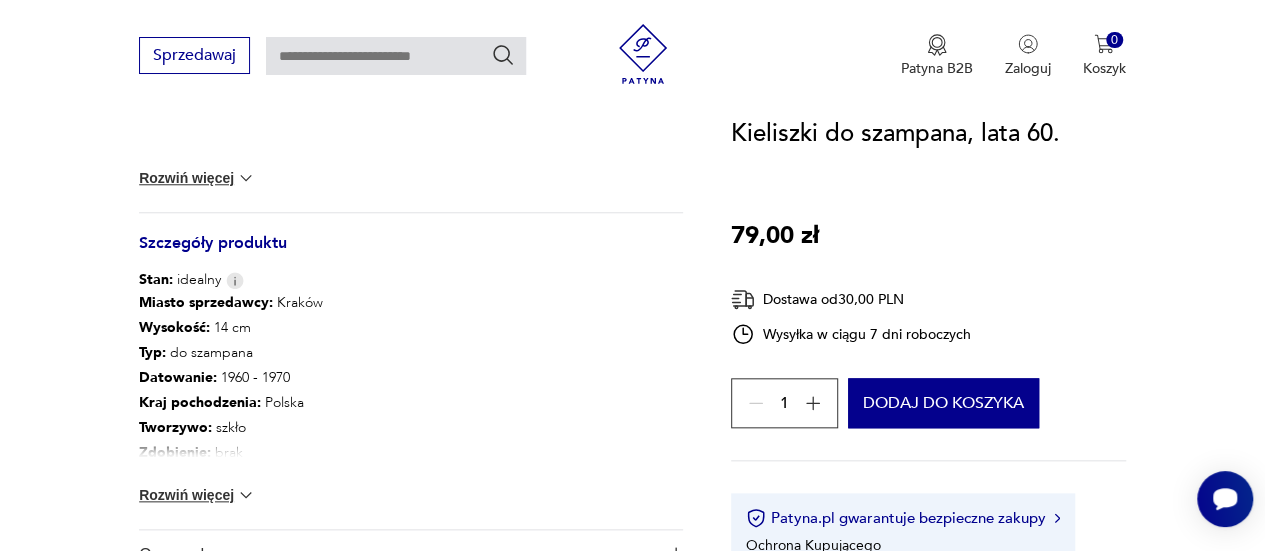 scroll, scrollTop: 850, scrollLeft: 0, axis: vertical 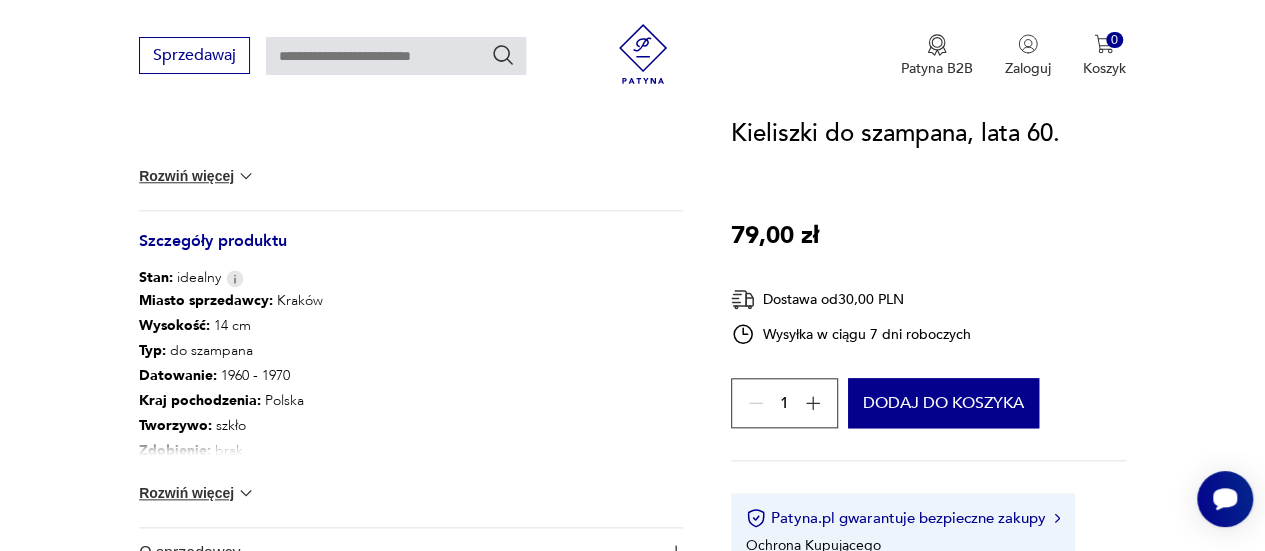 click at bounding box center (246, 176) 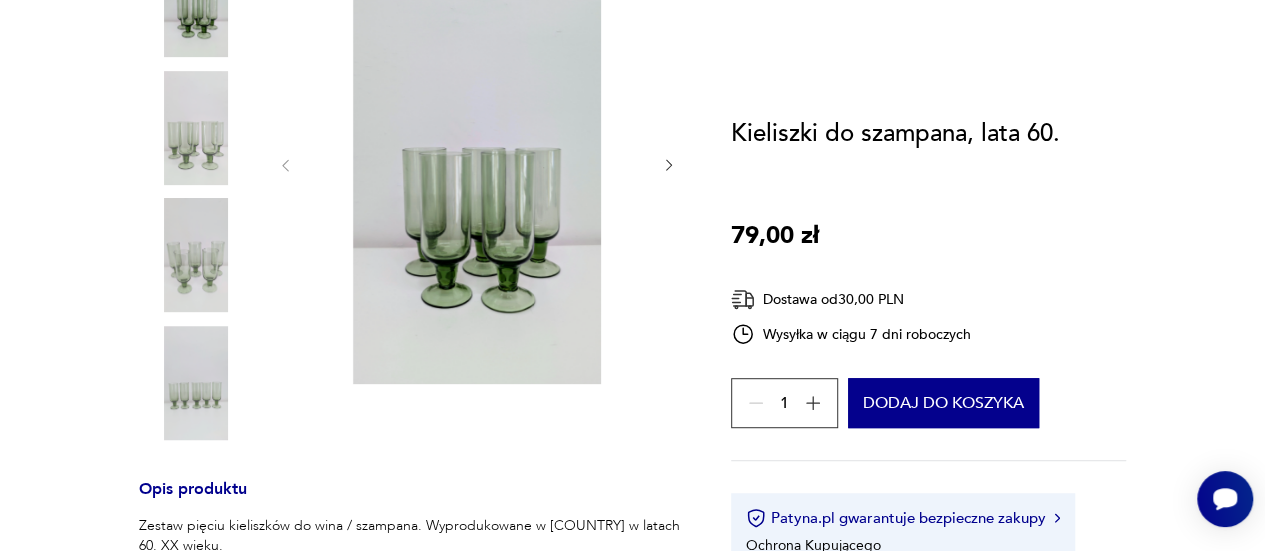 scroll, scrollTop: 0, scrollLeft: 0, axis: both 